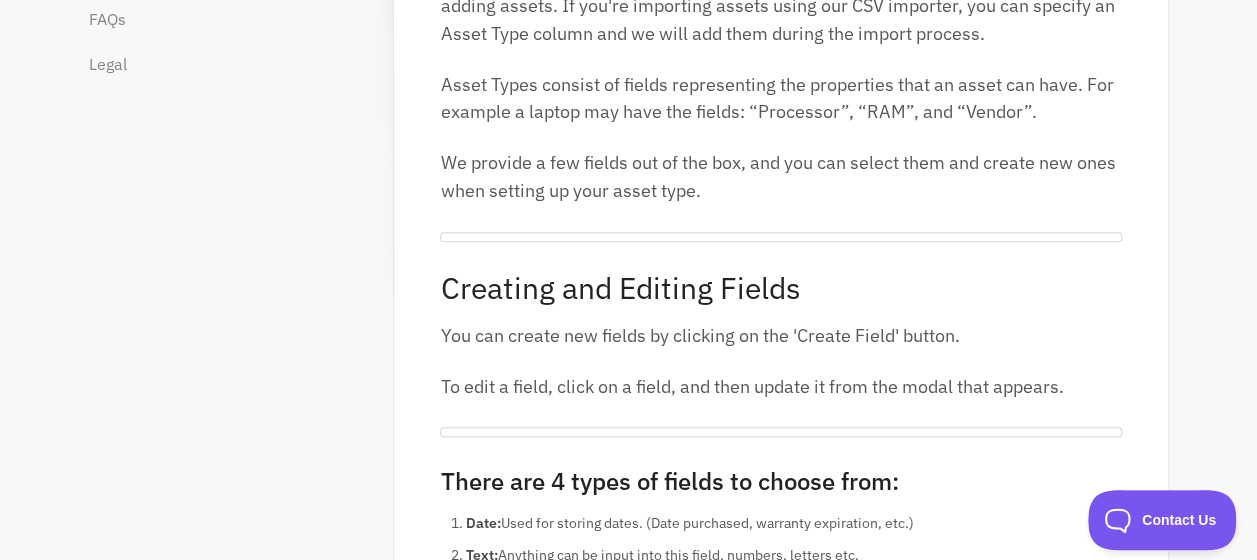 scroll, scrollTop: 0, scrollLeft: 0, axis: both 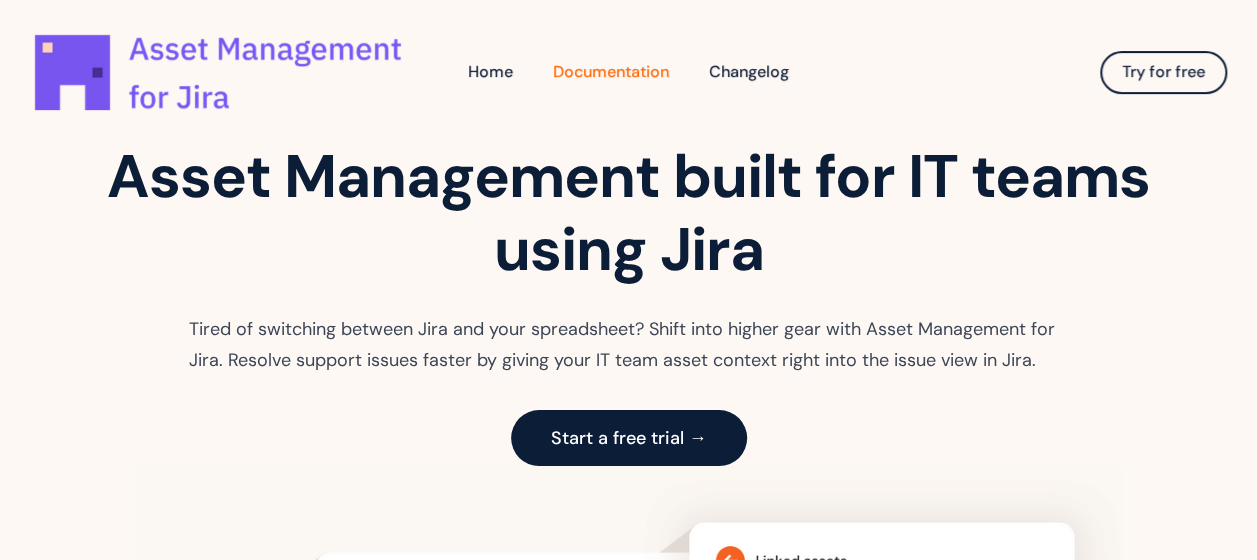 click on "Documentation" at bounding box center [611, 72] 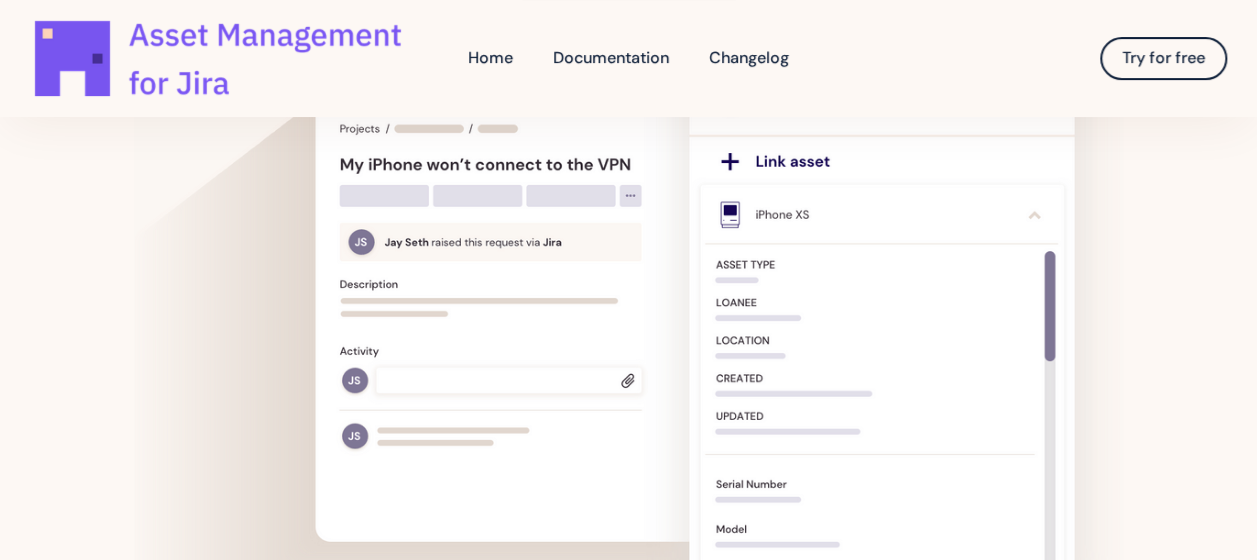 scroll, scrollTop: 453, scrollLeft: 0, axis: vertical 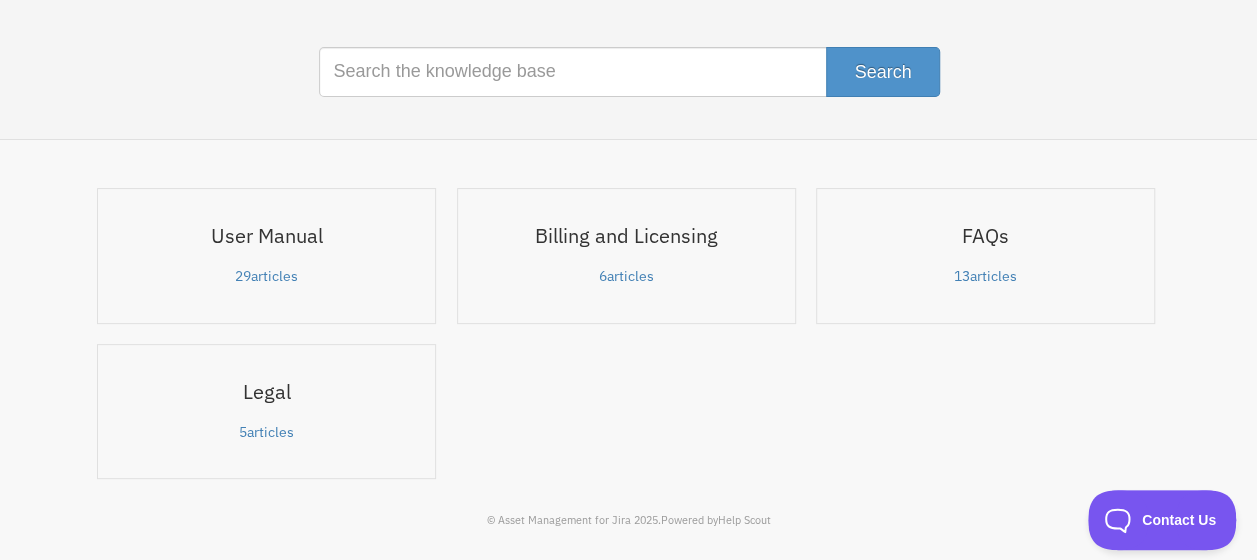 click on "13  articles" at bounding box center [985, 277] 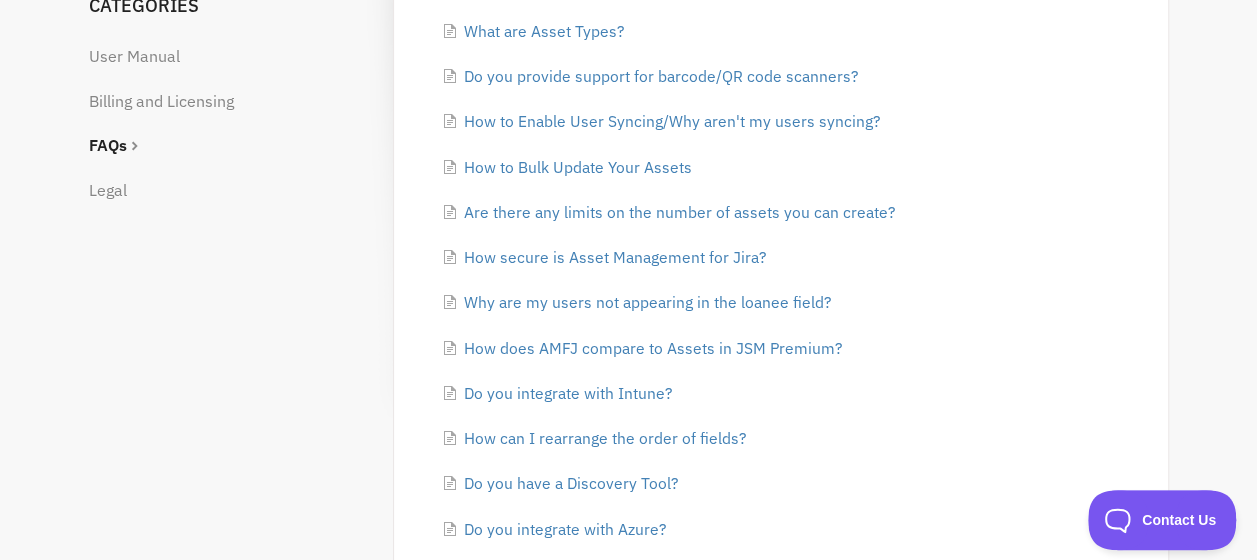 scroll, scrollTop: 100, scrollLeft: 0, axis: vertical 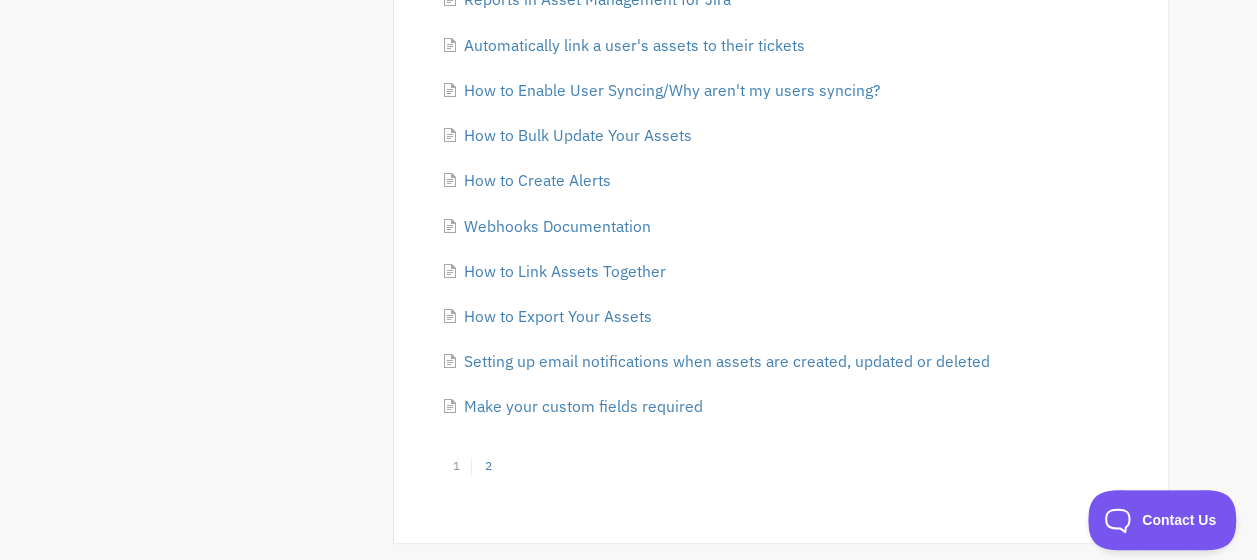 click on "2" at bounding box center [487, 466] 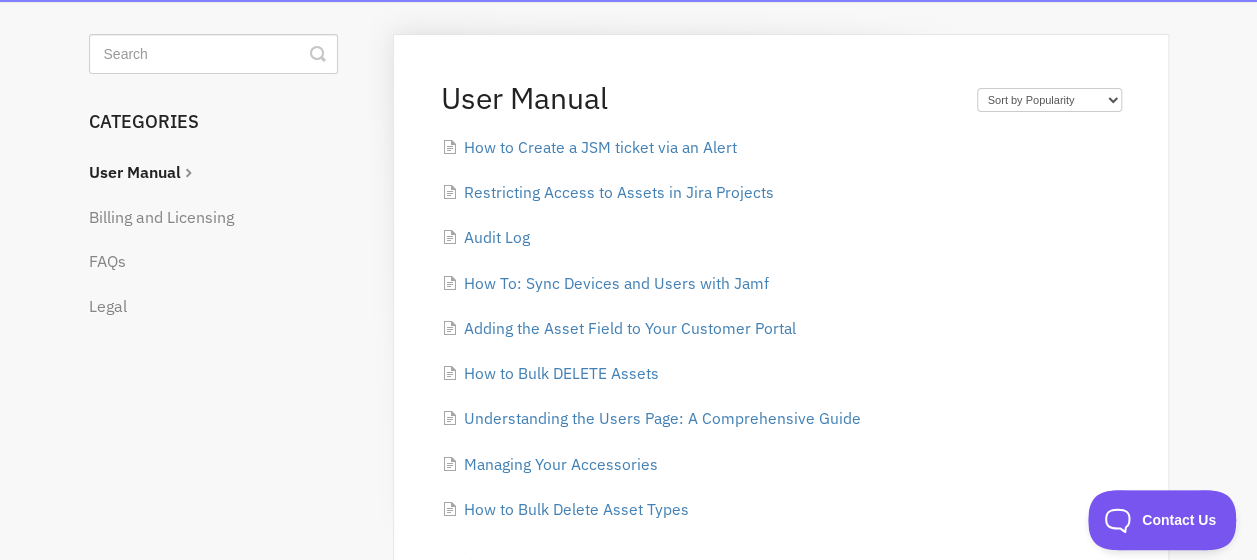 scroll, scrollTop: 200, scrollLeft: 0, axis: vertical 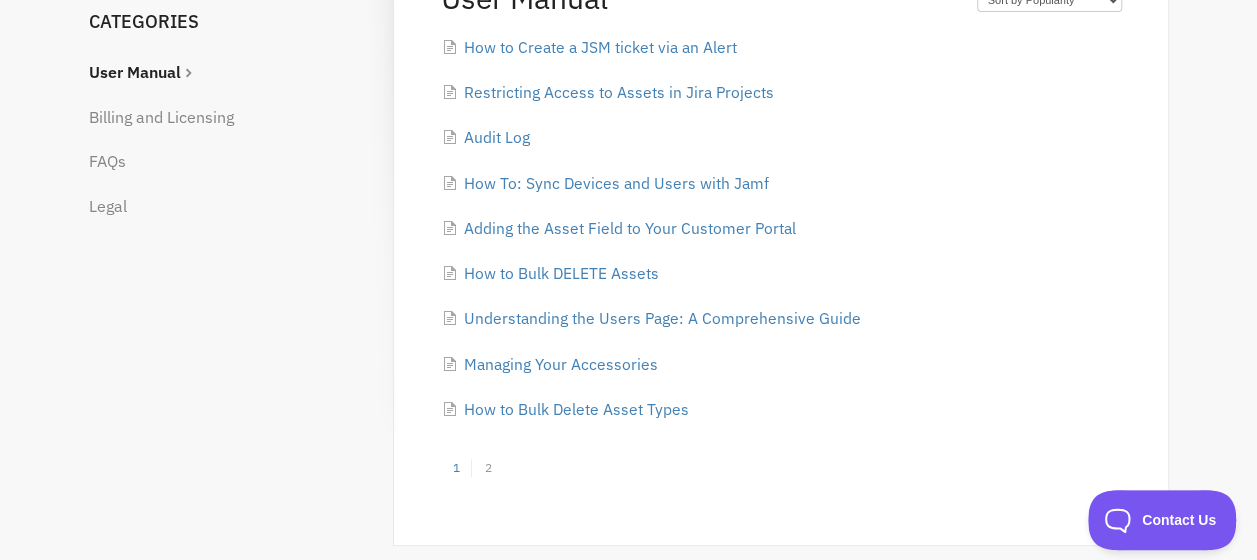 click on "1" at bounding box center [455, 468] 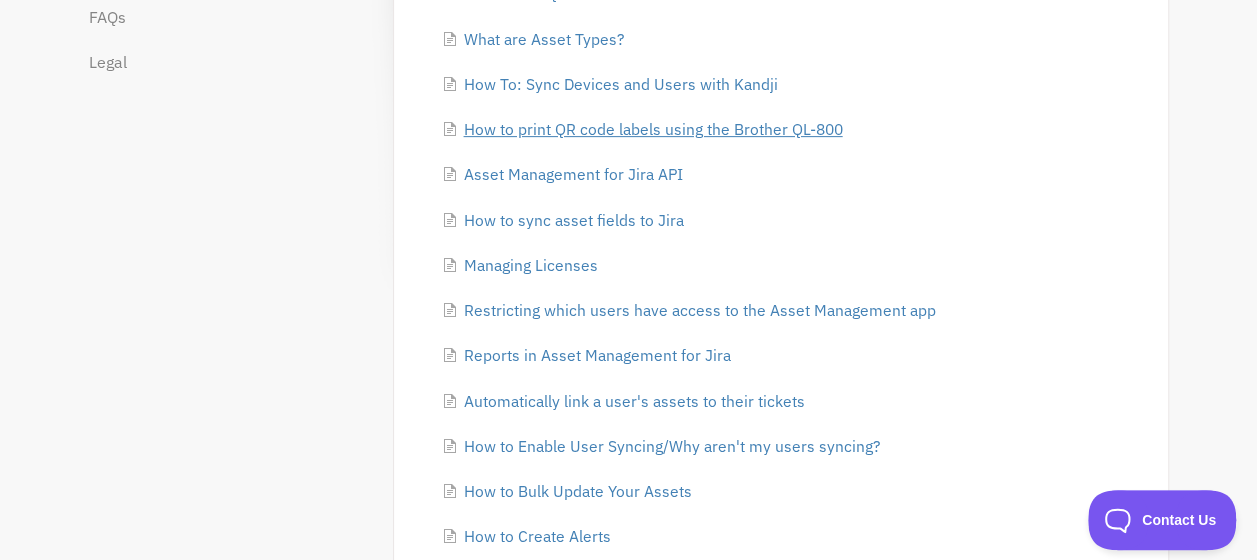 scroll, scrollTop: 158, scrollLeft: 0, axis: vertical 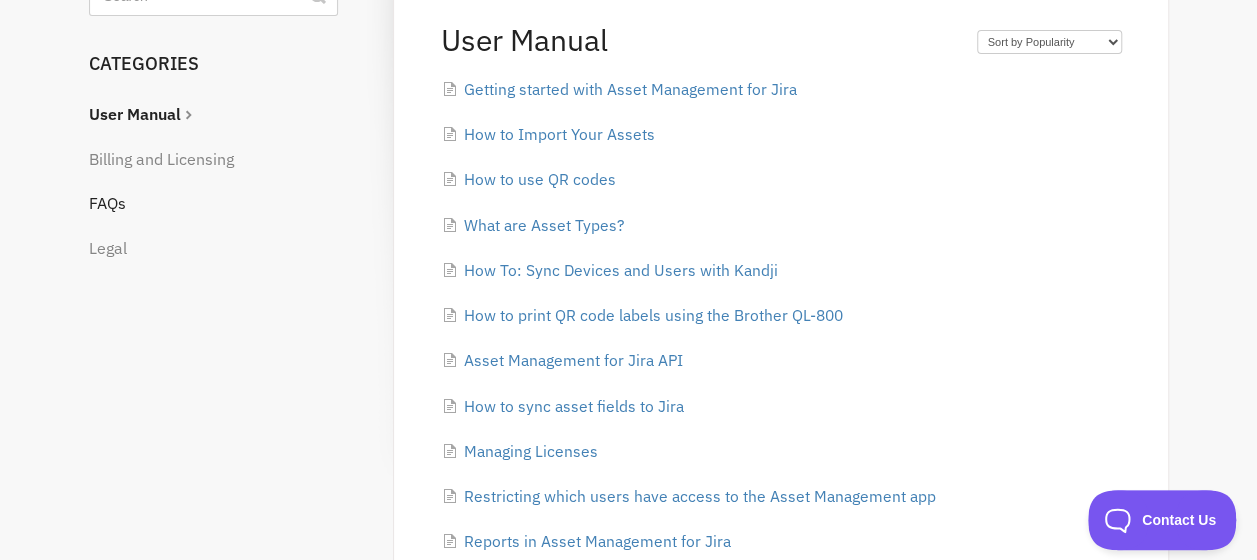 click on "FAQs" at bounding box center [221, 204] 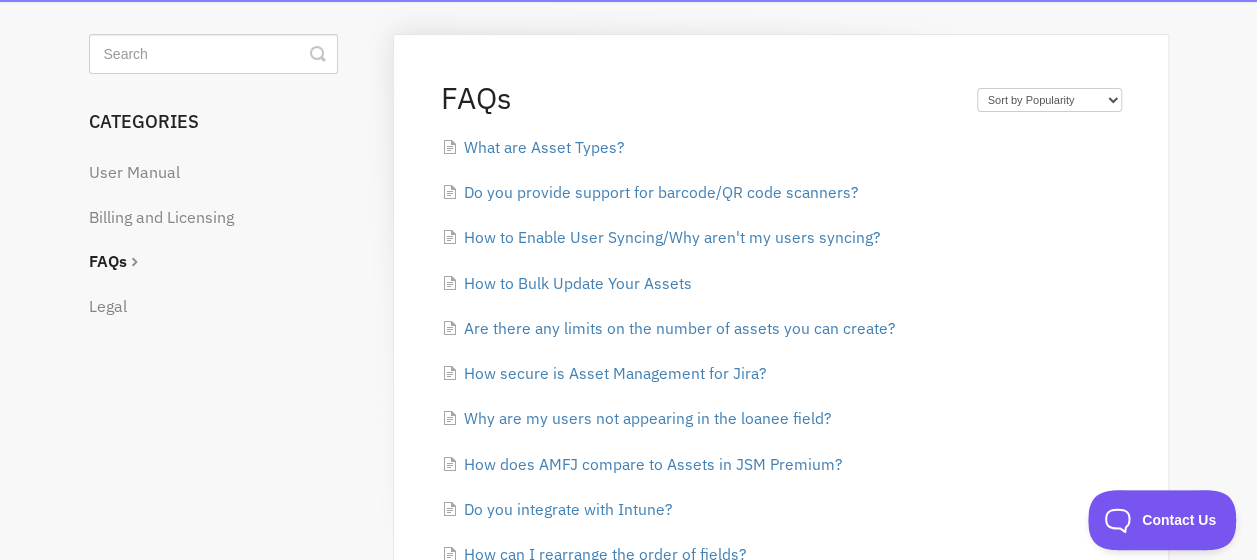 scroll, scrollTop: 0, scrollLeft: 0, axis: both 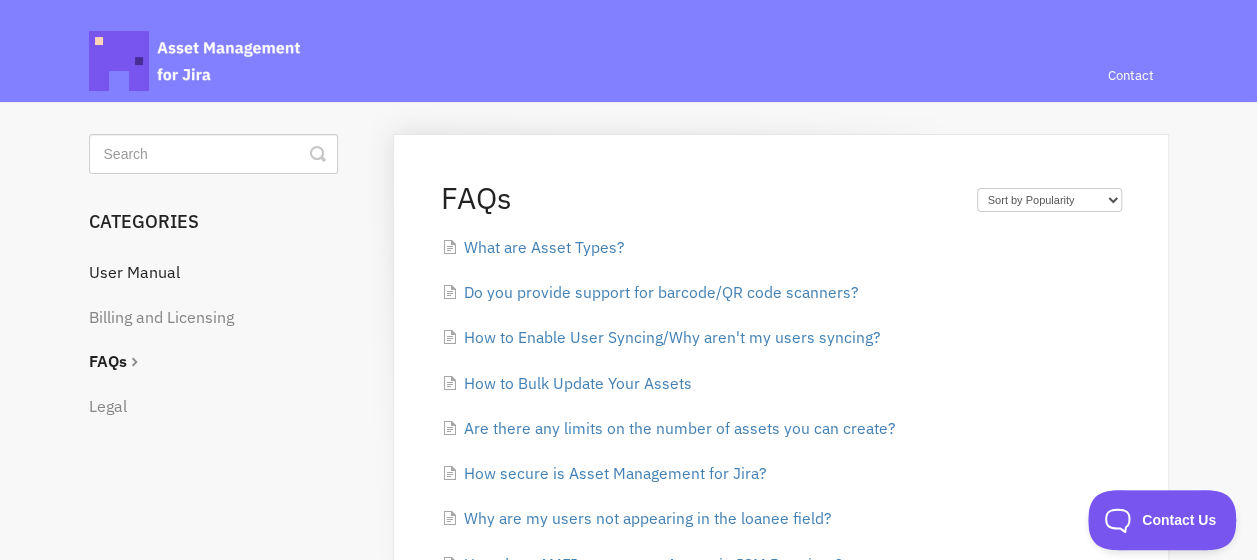 click on "User Manual" at bounding box center (221, 273) 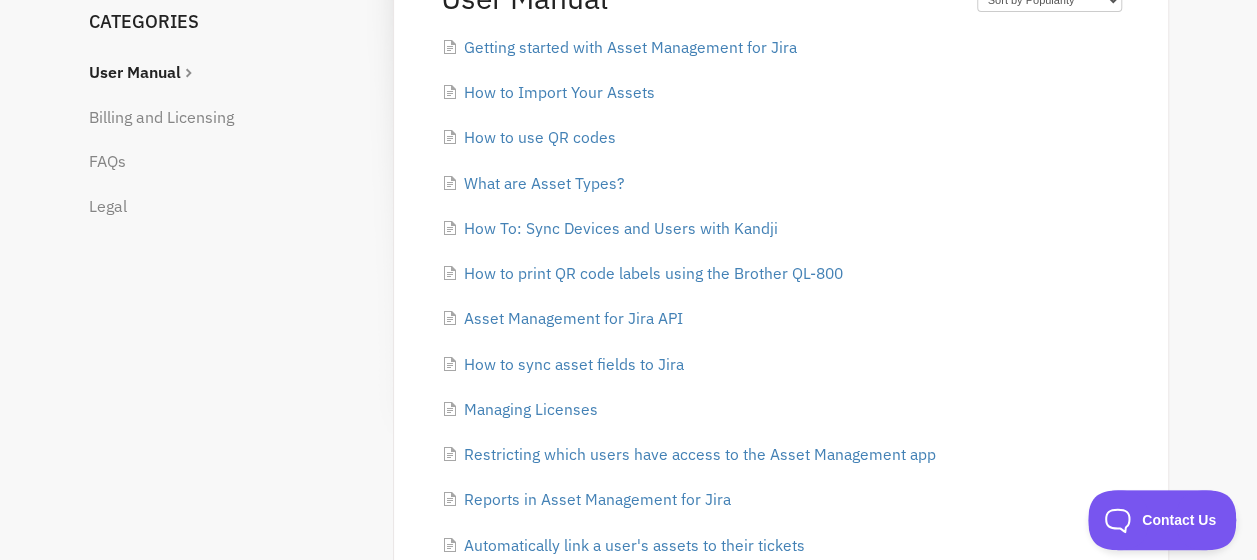 scroll, scrollTop: 300, scrollLeft: 0, axis: vertical 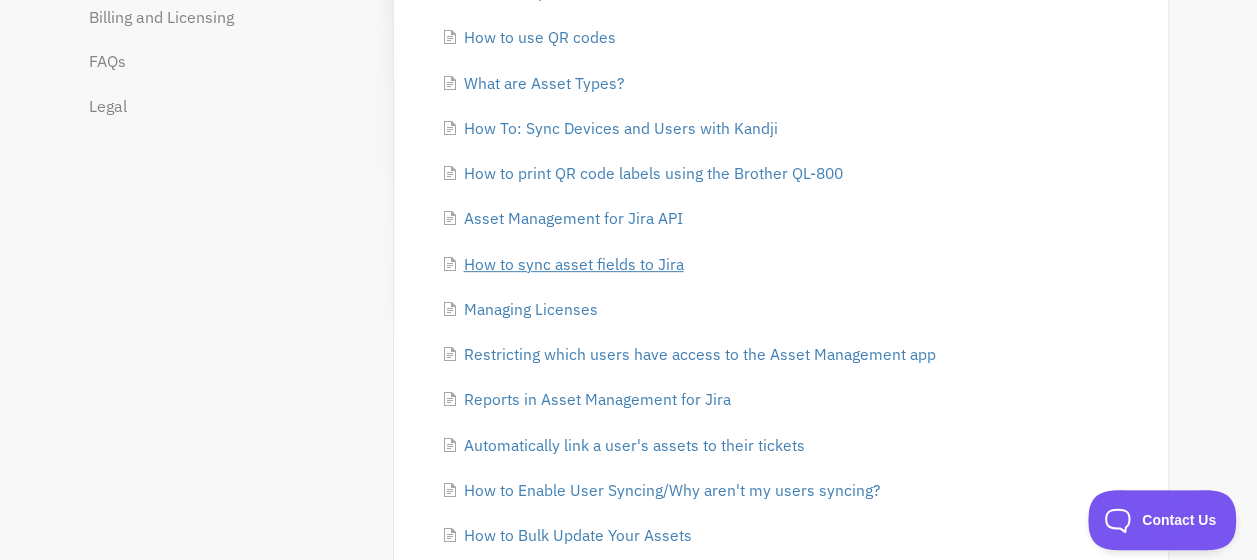 click on "How to sync asset fields to Jira" at bounding box center (573, 264) 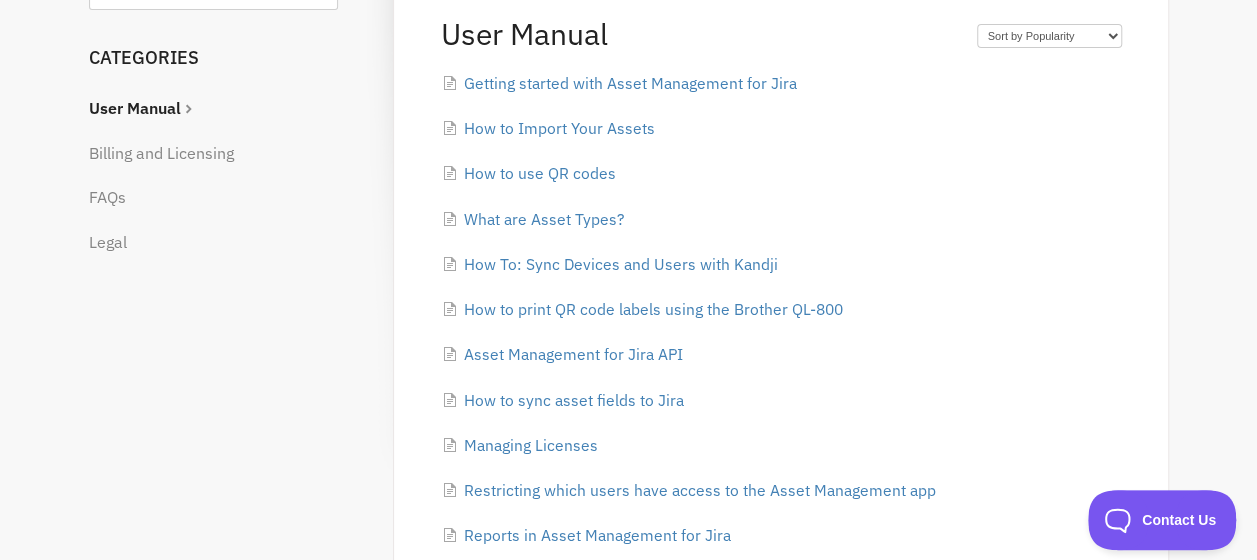 scroll, scrollTop: 0, scrollLeft: 0, axis: both 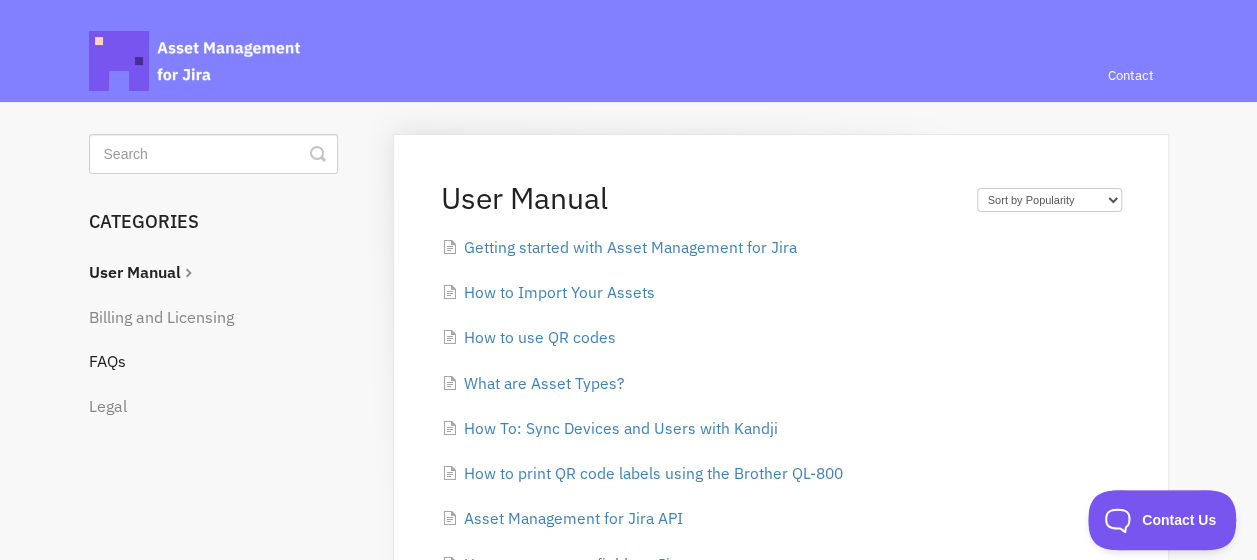 click on "FAQs" at bounding box center [221, 362] 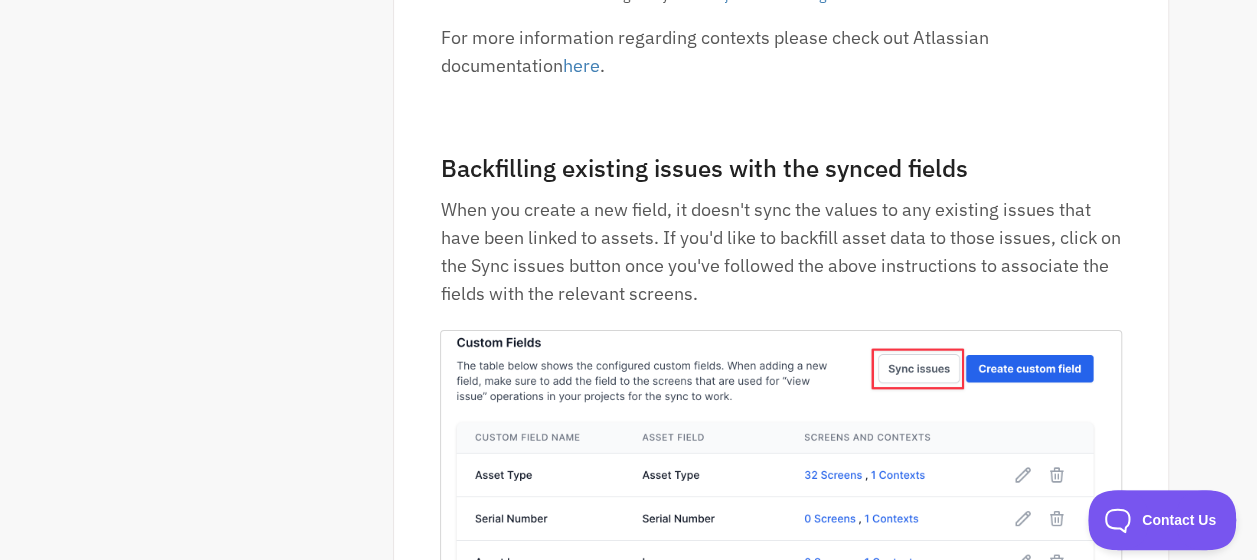 scroll, scrollTop: 3800, scrollLeft: 0, axis: vertical 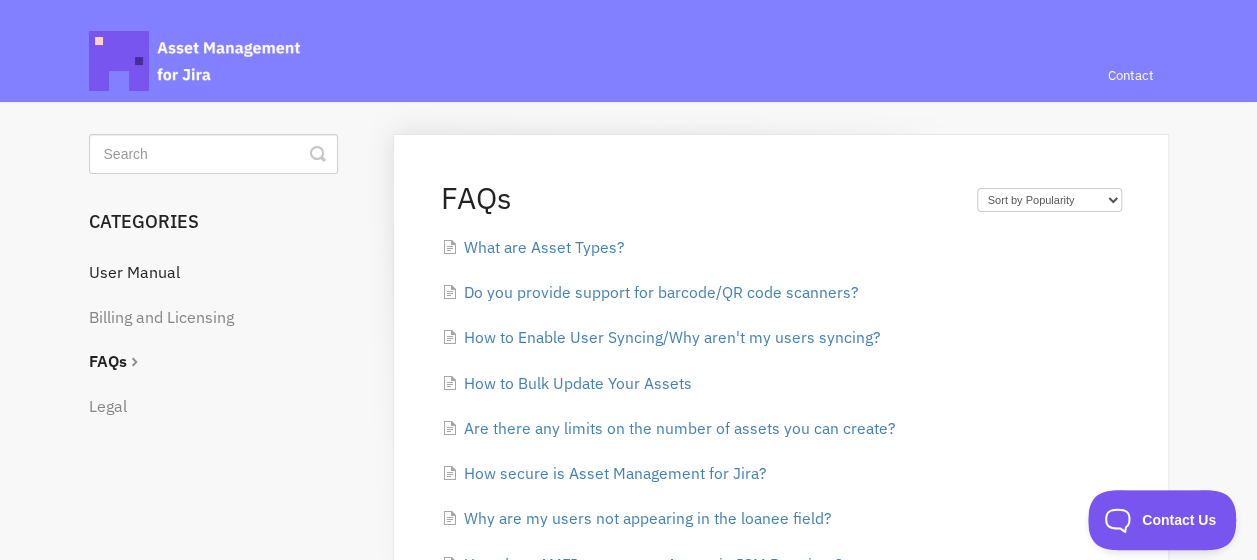 click on "User Manual" at bounding box center (221, 273) 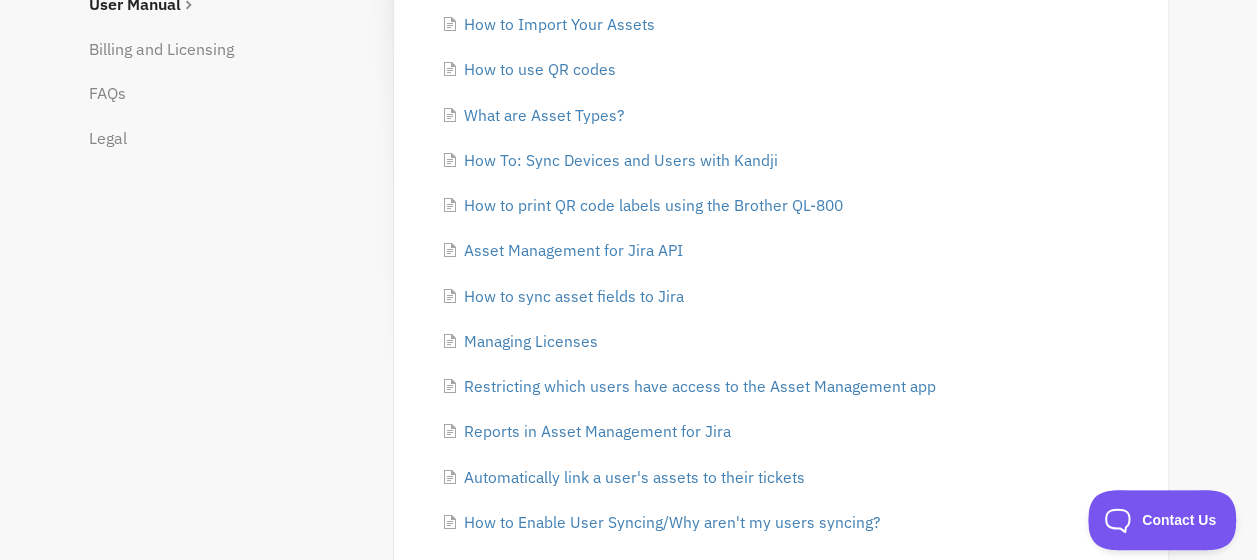 scroll, scrollTop: 300, scrollLeft: 0, axis: vertical 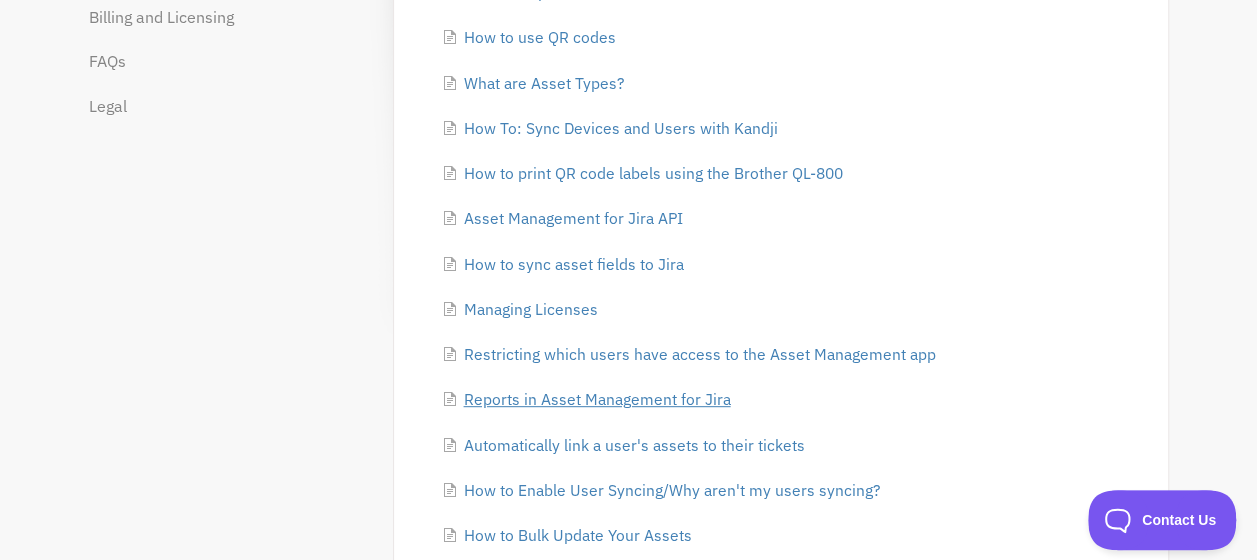click on "Reports in Asset Management for Jira" at bounding box center (596, 399) 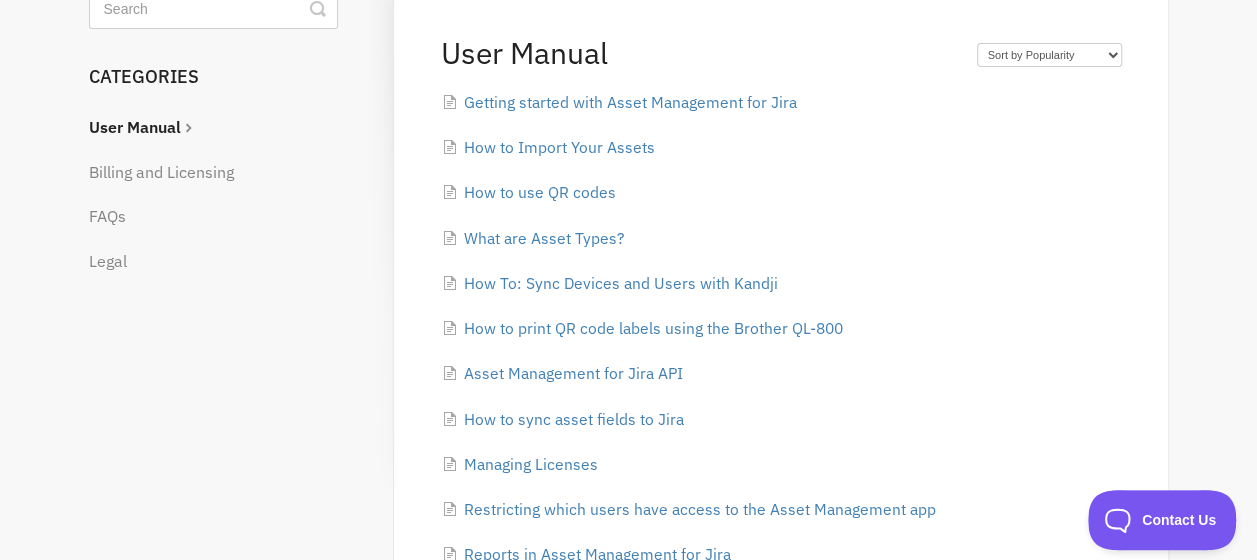 scroll, scrollTop: 100, scrollLeft: 0, axis: vertical 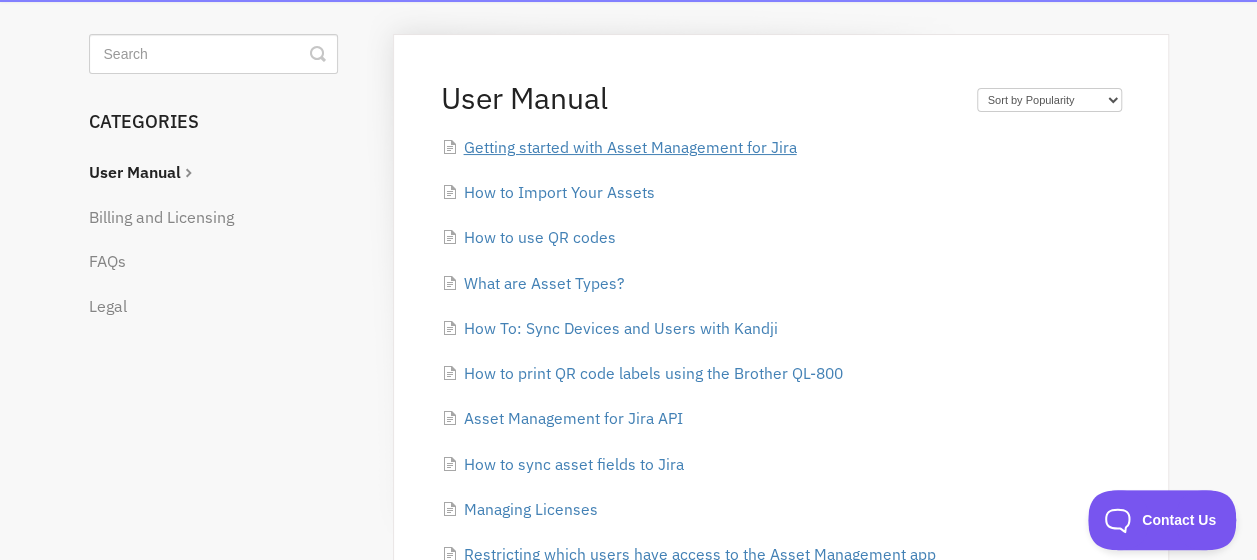 click on "Getting started with Asset Management for Jira" at bounding box center [629, 147] 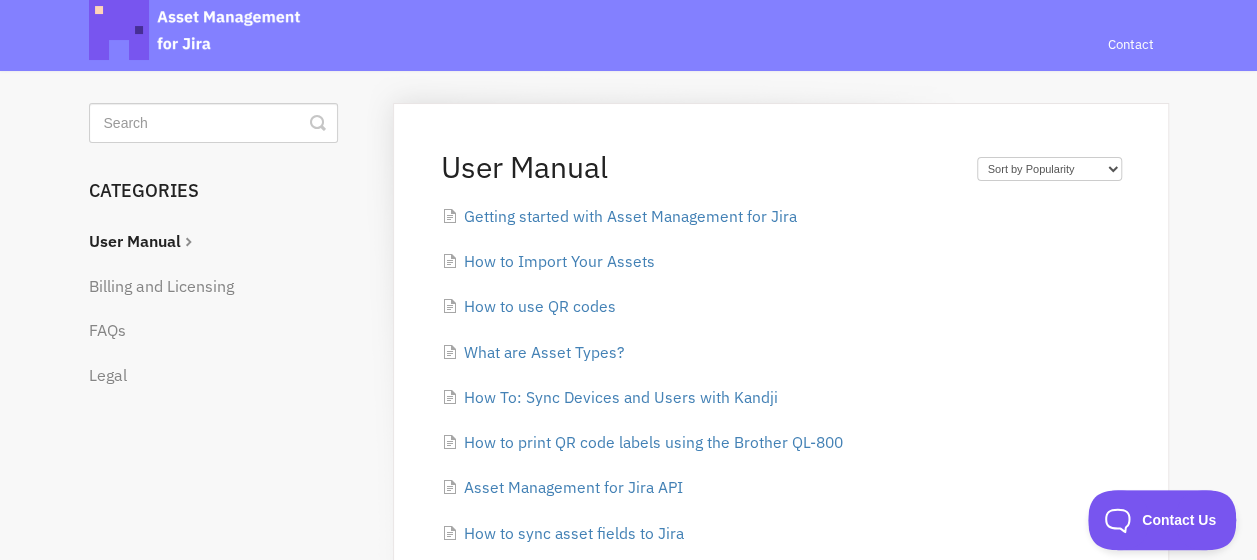 scroll, scrollTop: 0, scrollLeft: 0, axis: both 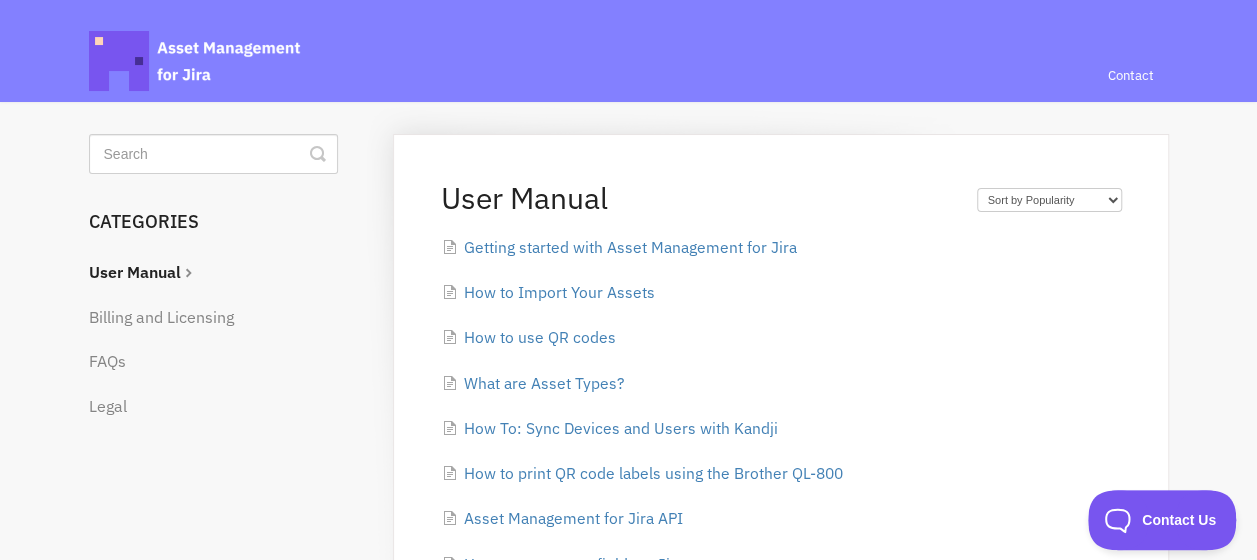 click on "Getting started with Asset Management for Jira
How to Import Your Assets
How to use QR codes
What are Asset Types?
How To: Sync Devices and Users with Kandji
How to print QR code labels using the Brother QL-800
Asset Management for Jira API
How to sync asset fields to Jira
Managing Licenses
Restricting which users have access to the Asset Management app
Reports in Asset Management for Jira
Automatically link a user's assets to their tickets
How to Enable User Syncing/Why aren't my users syncing?
How to Bulk Update Your Assets
How to Create Alerts" at bounding box center [780, 677] 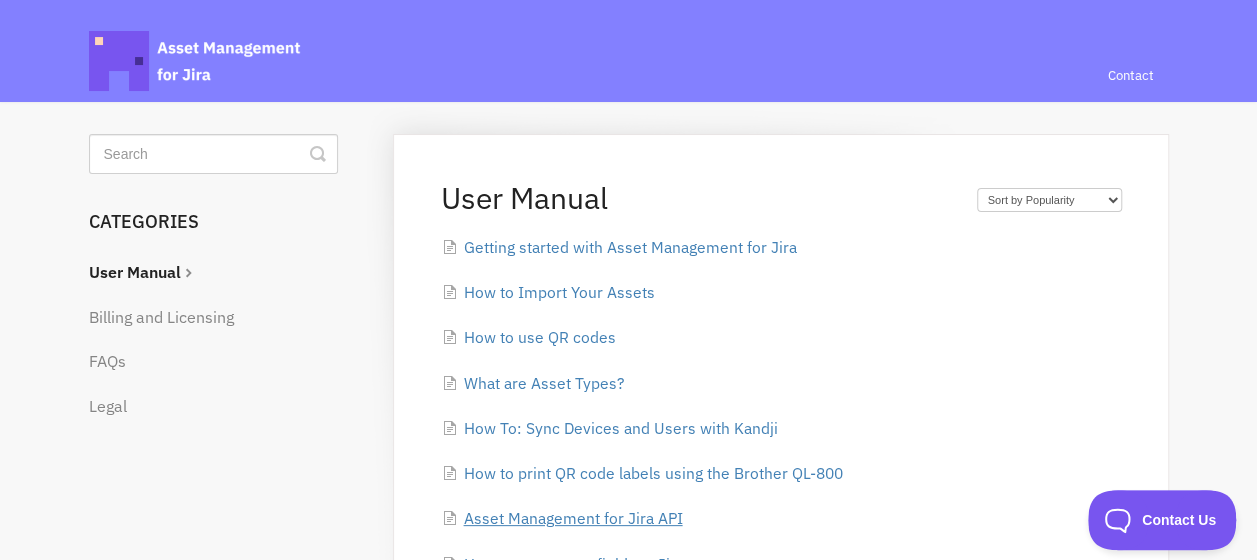 click on "Asset Management for Jira API" at bounding box center [572, 518] 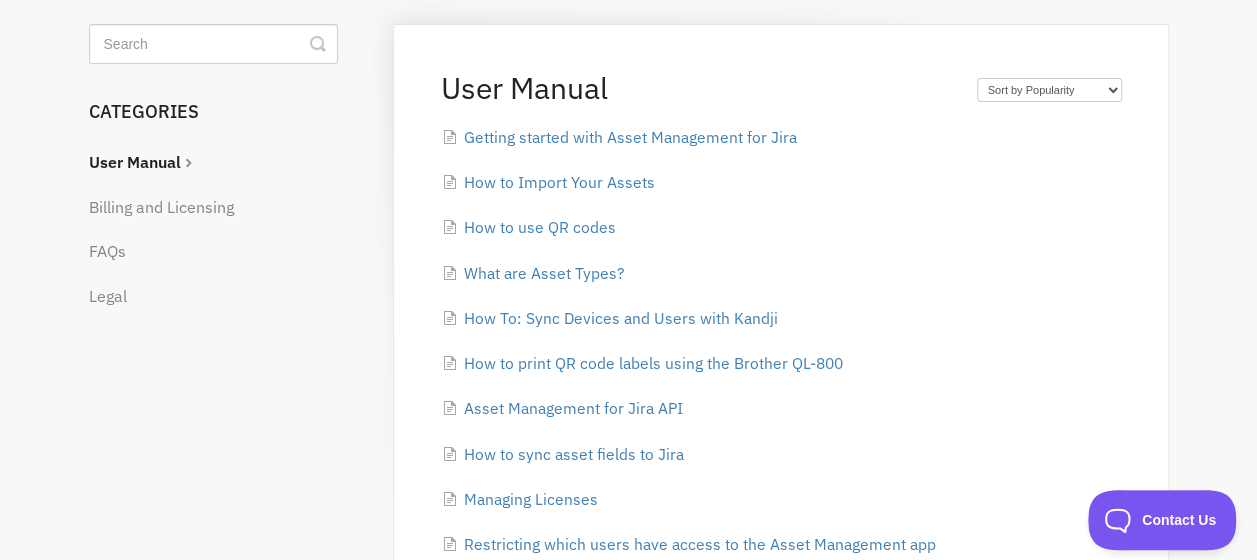 scroll, scrollTop: 100, scrollLeft: 0, axis: vertical 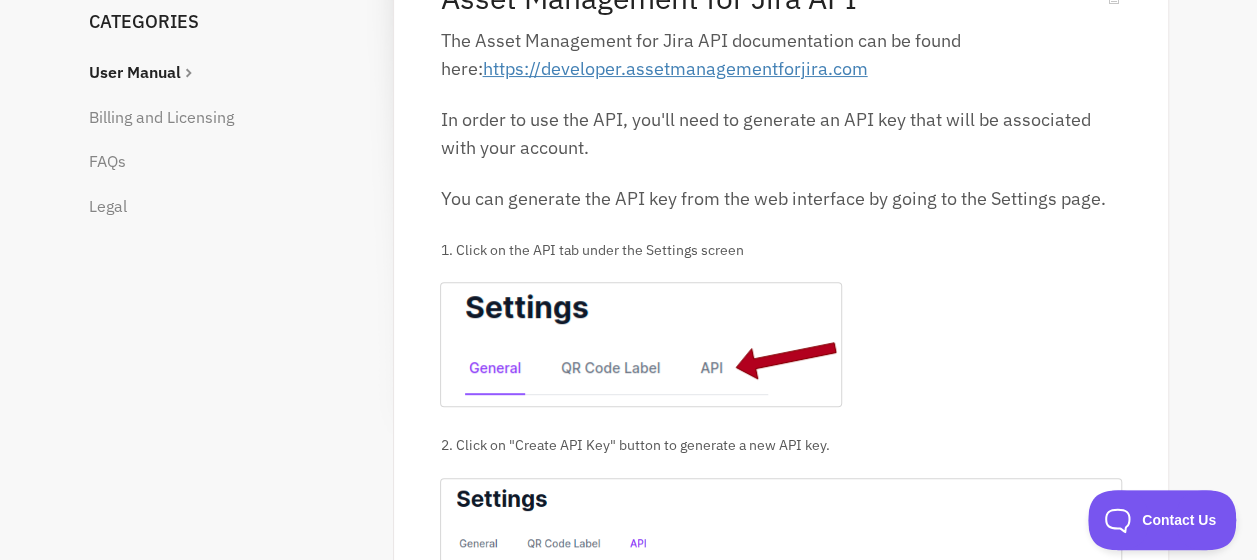 click on "https://developer.assetmanagementforjira.com" at bounding box center (674, 68) 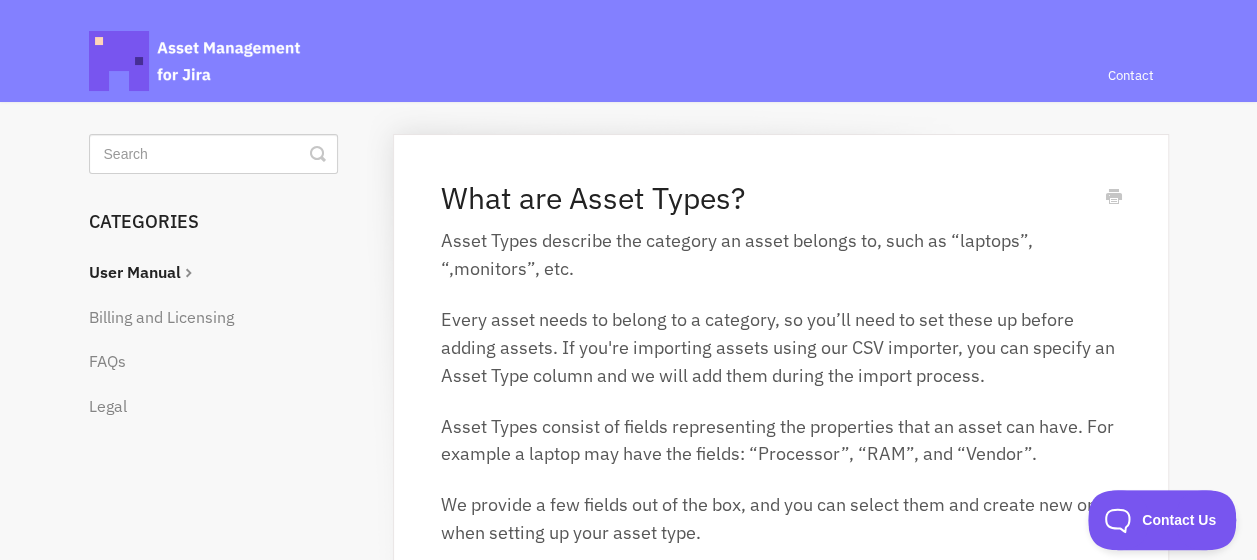 scroll, scrollTop: 0, scrollLeft: 0, axis: both 